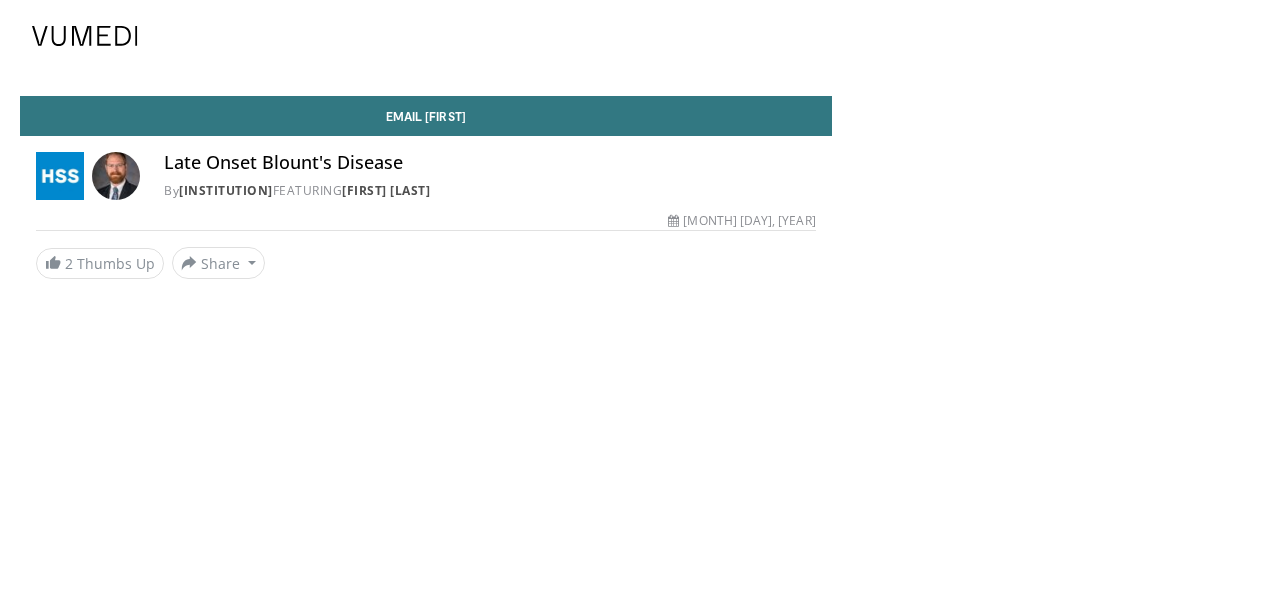 scroll, scrollTop: 0, scrollLeft: 0, axis: both 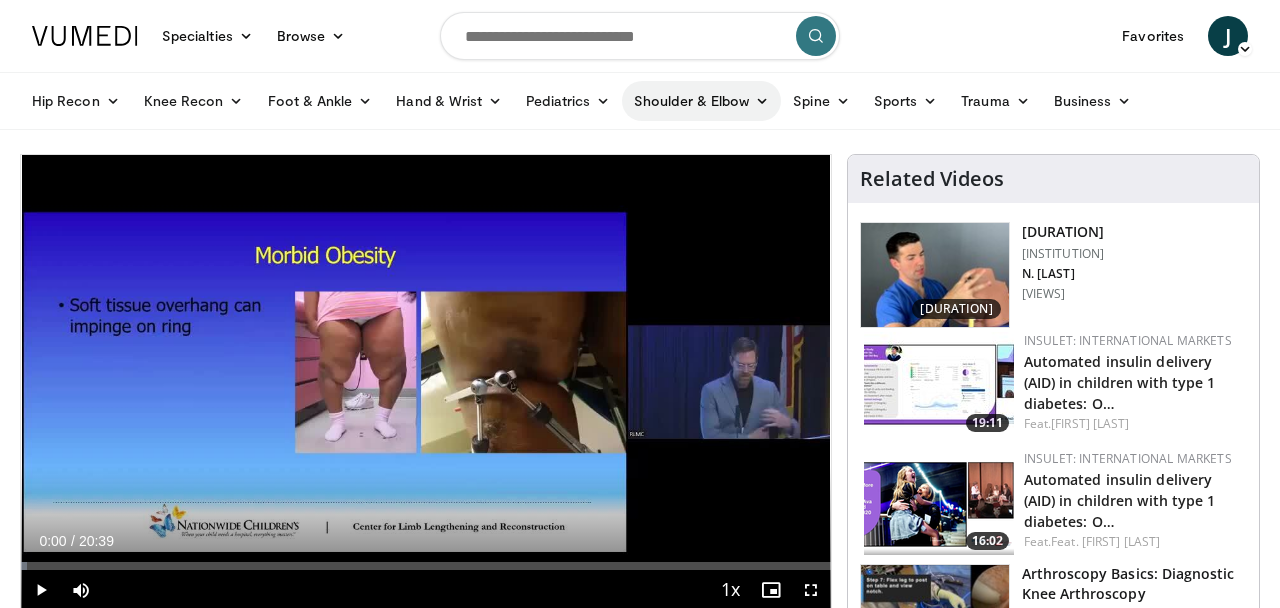 click on "Shoulder & Elbow" at bounding box center (701, 101) 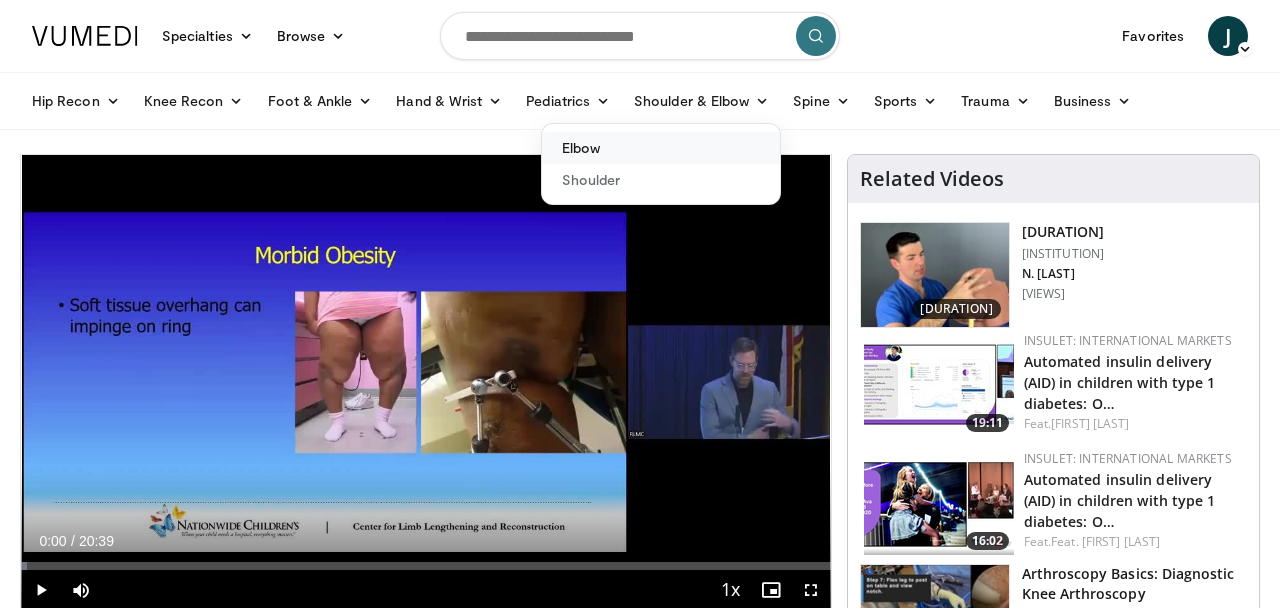 click on "Elbow" at bounding box center (661, 148) 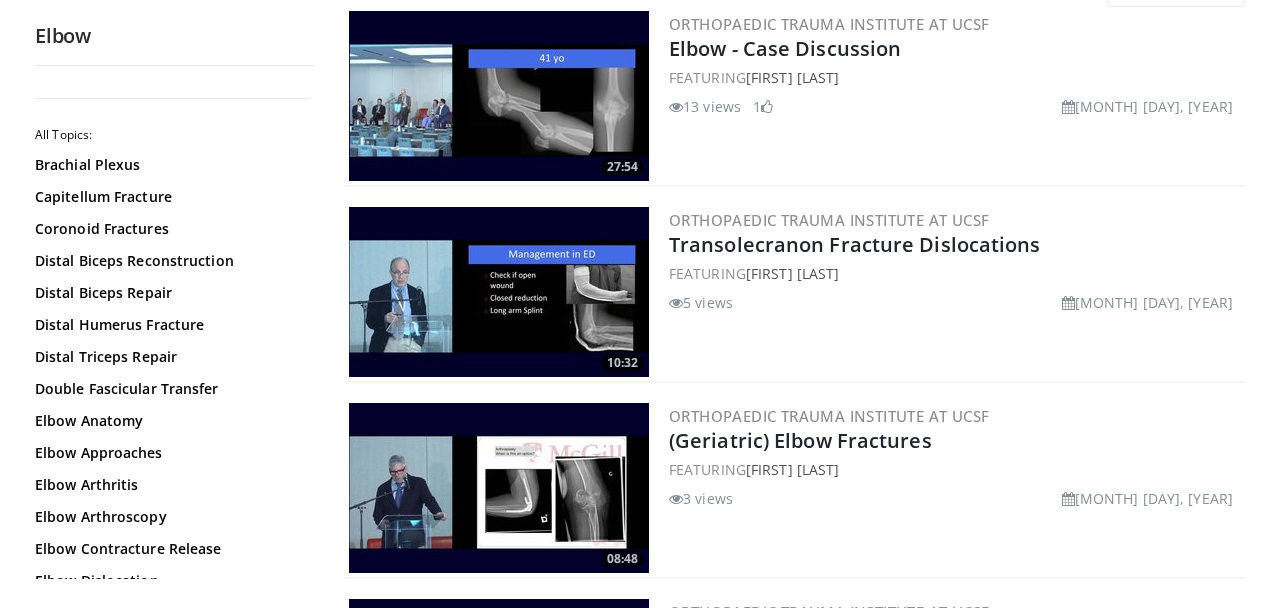 scroll, scrollTop: 255, scrollLeft: 0, axis: vertical 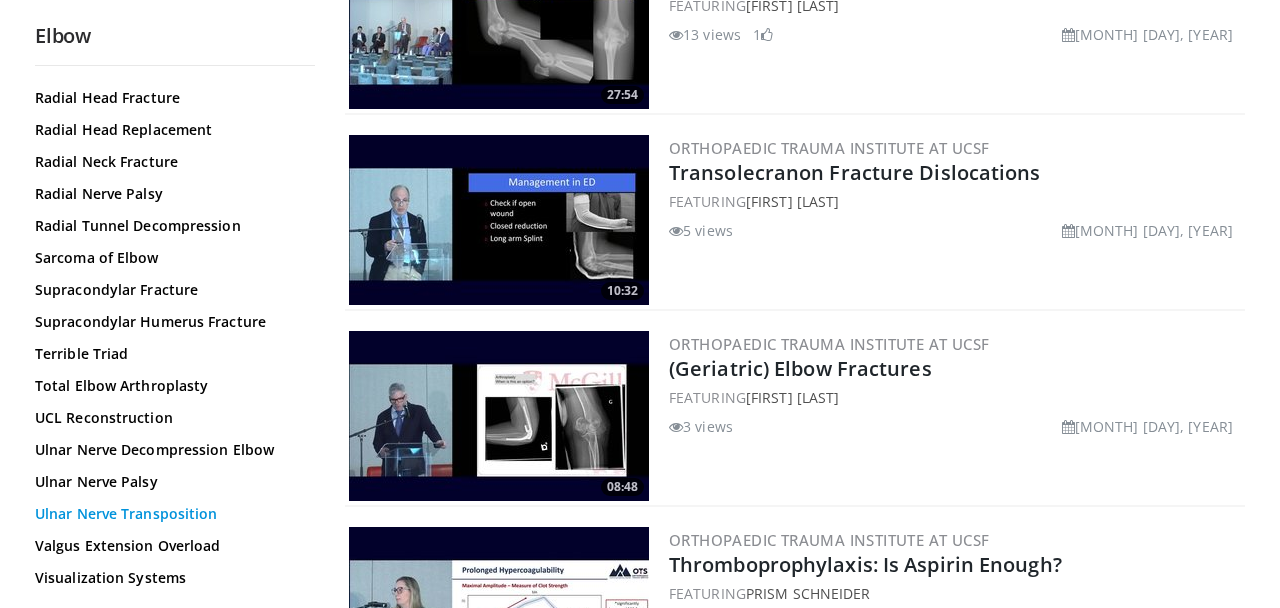 click on "Ulnar Nerve Transposition" at bounding box center [170, 514] 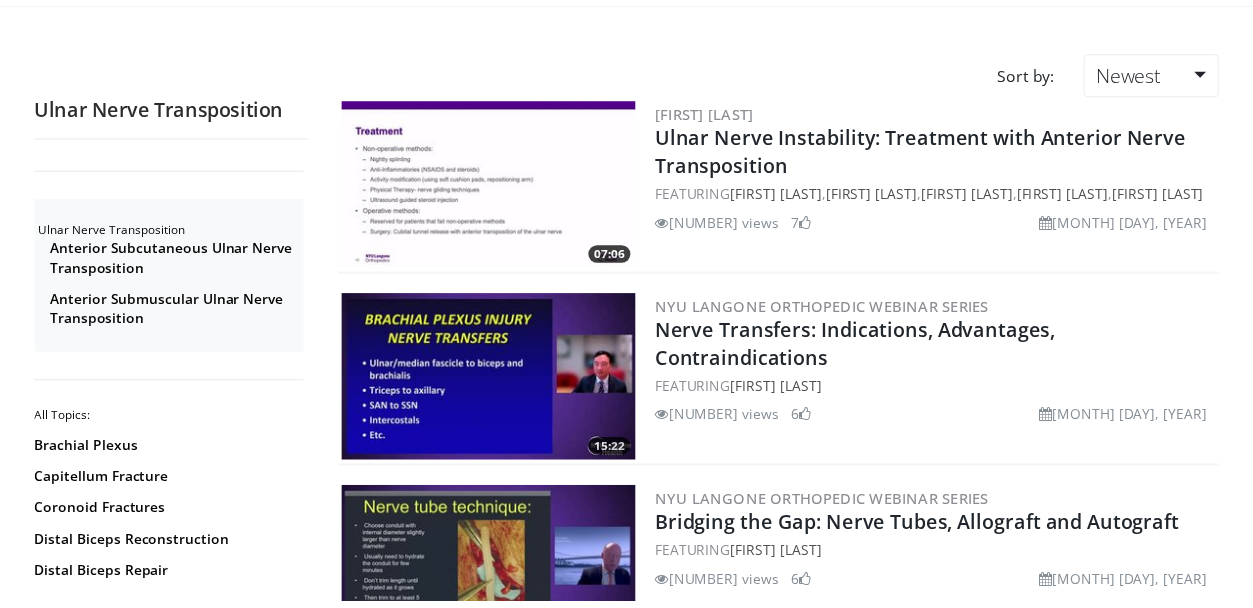 scroll, scrollTop: 127, scrollLeft: 0, axis: vertical 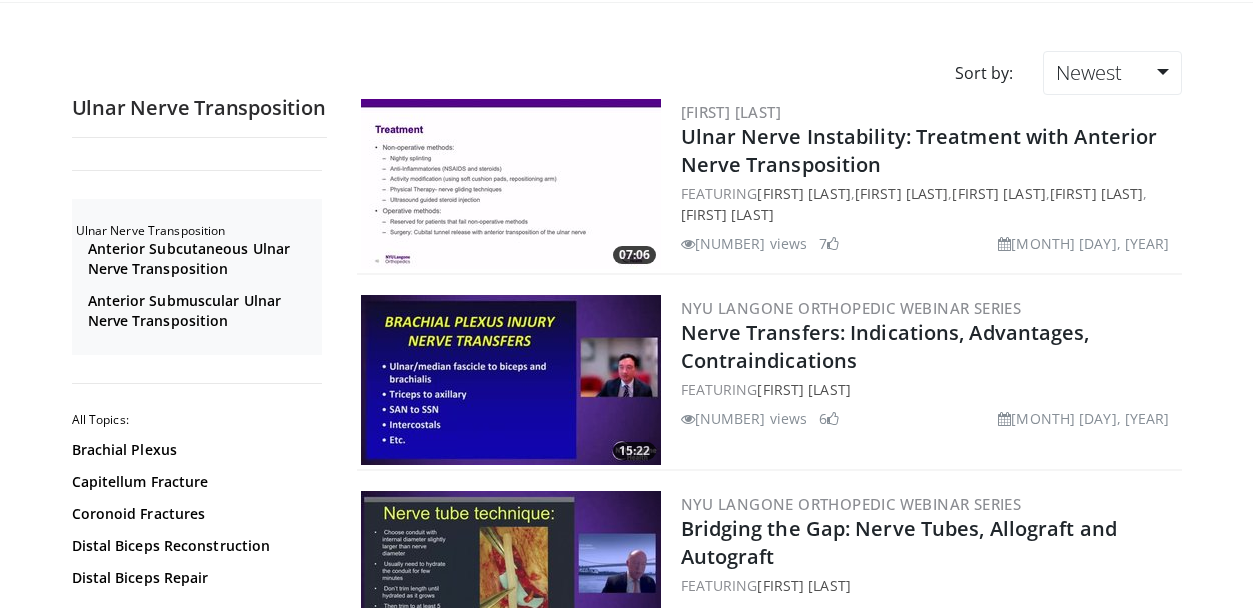 click at bounding box center (511, 184) 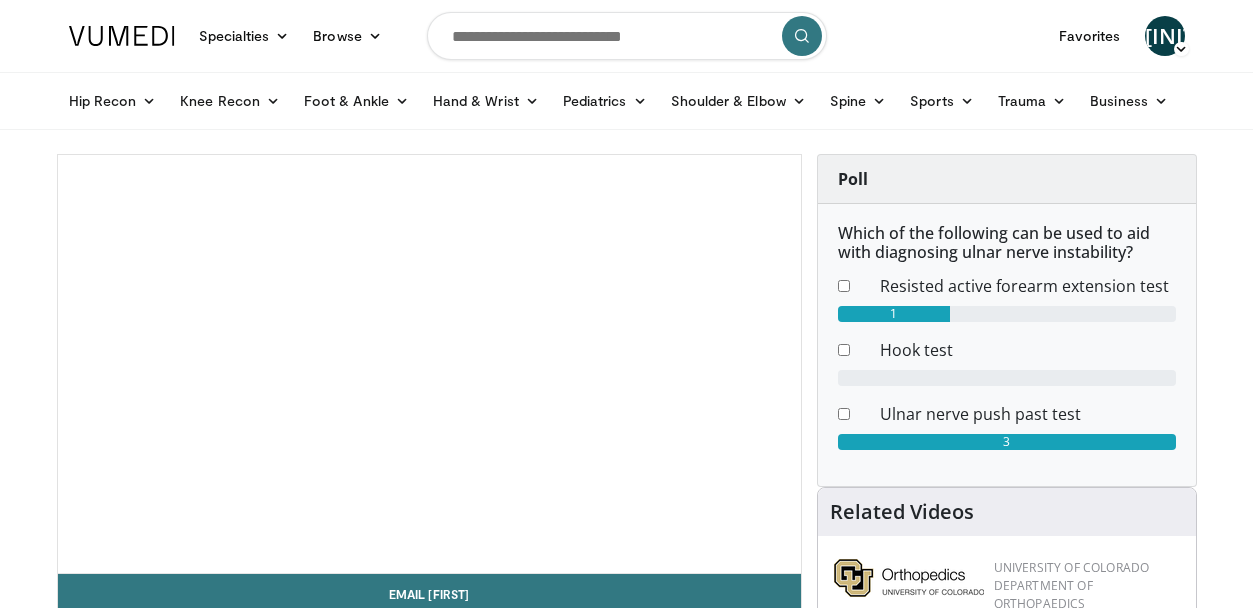 scroll, scrollTop: 0, scrollLeft: 0, axis: both 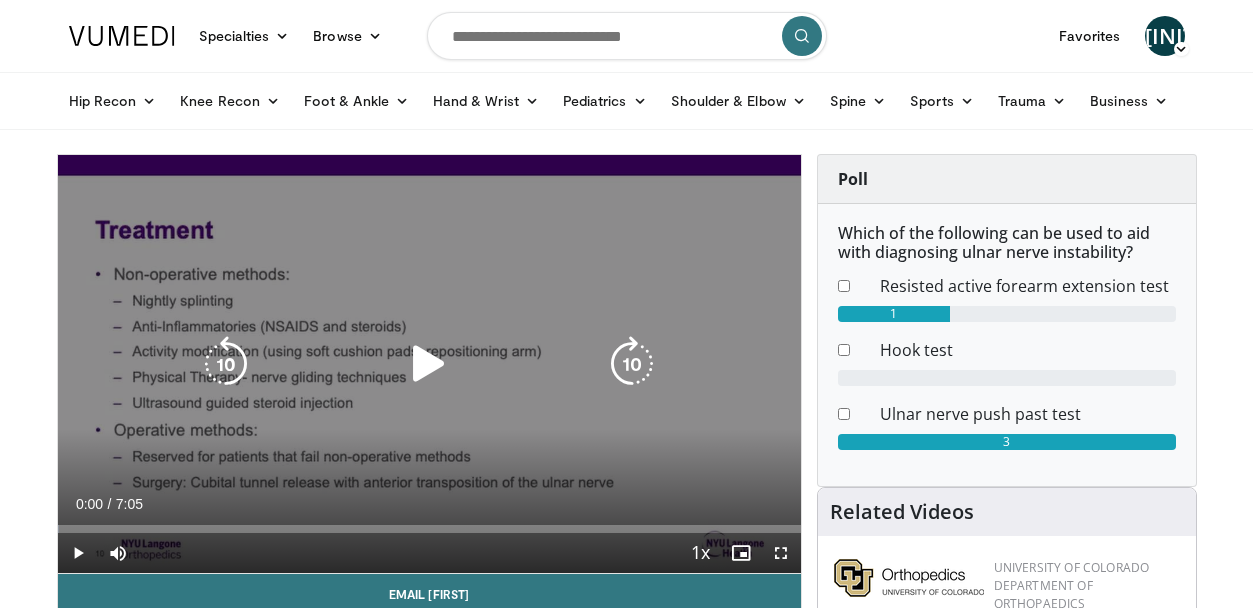 click at bounding box center [429, 364] 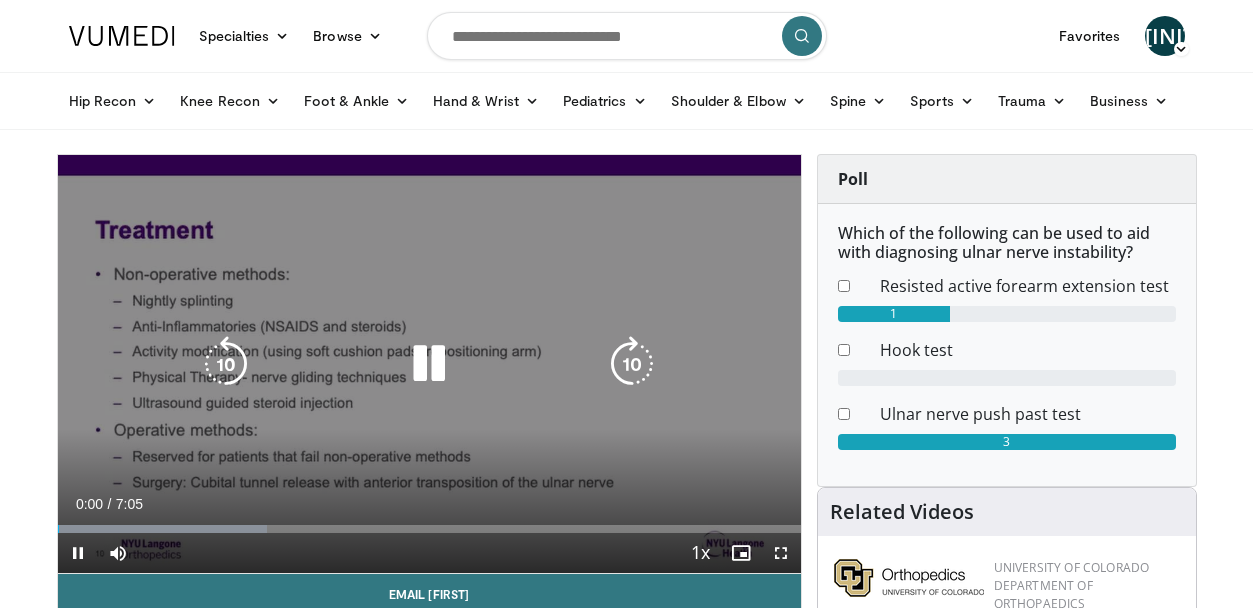scroll, scrollTop: 38, scrollLeft: 0, axis: vertical 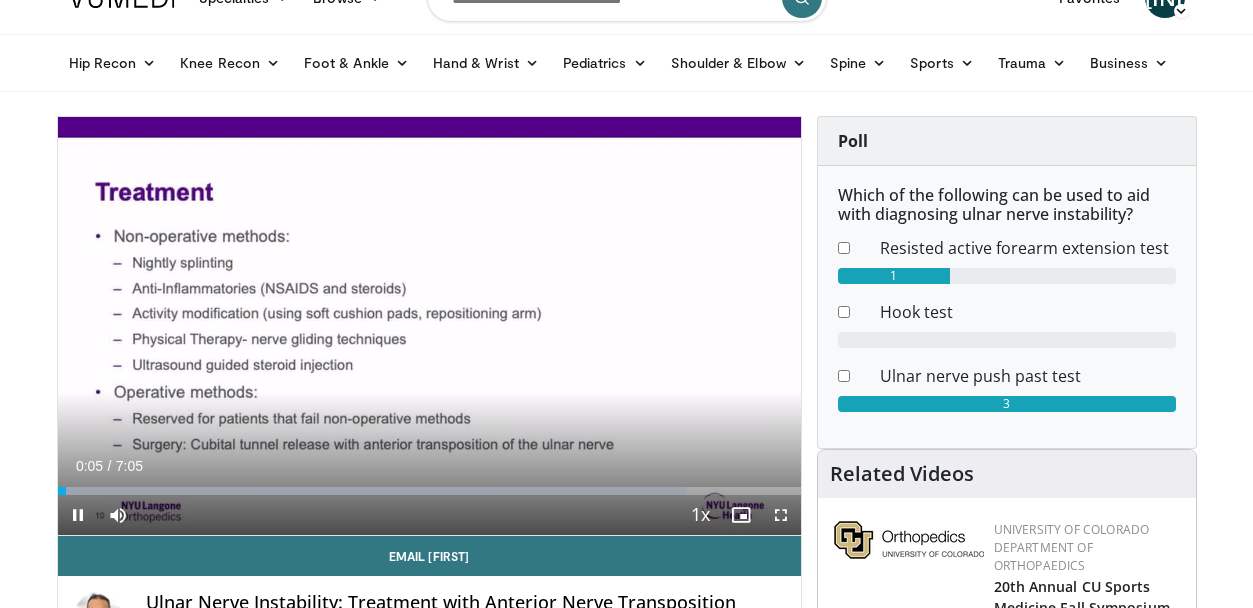 click at bounding box center [781, 515] 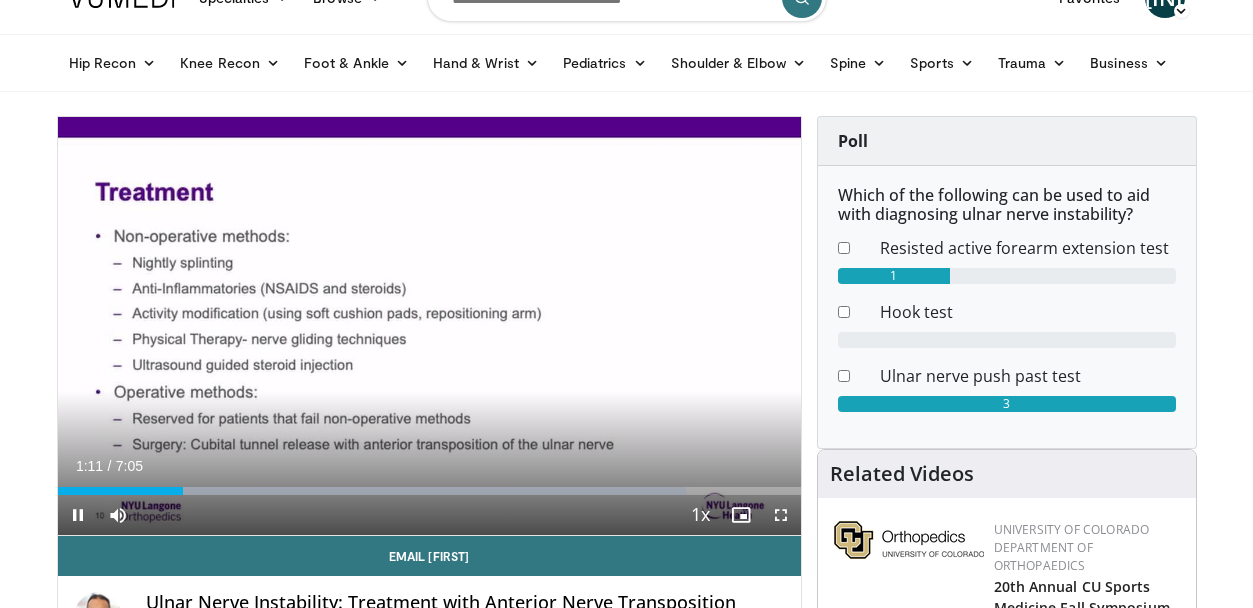 click at bounding box center (781, 515) 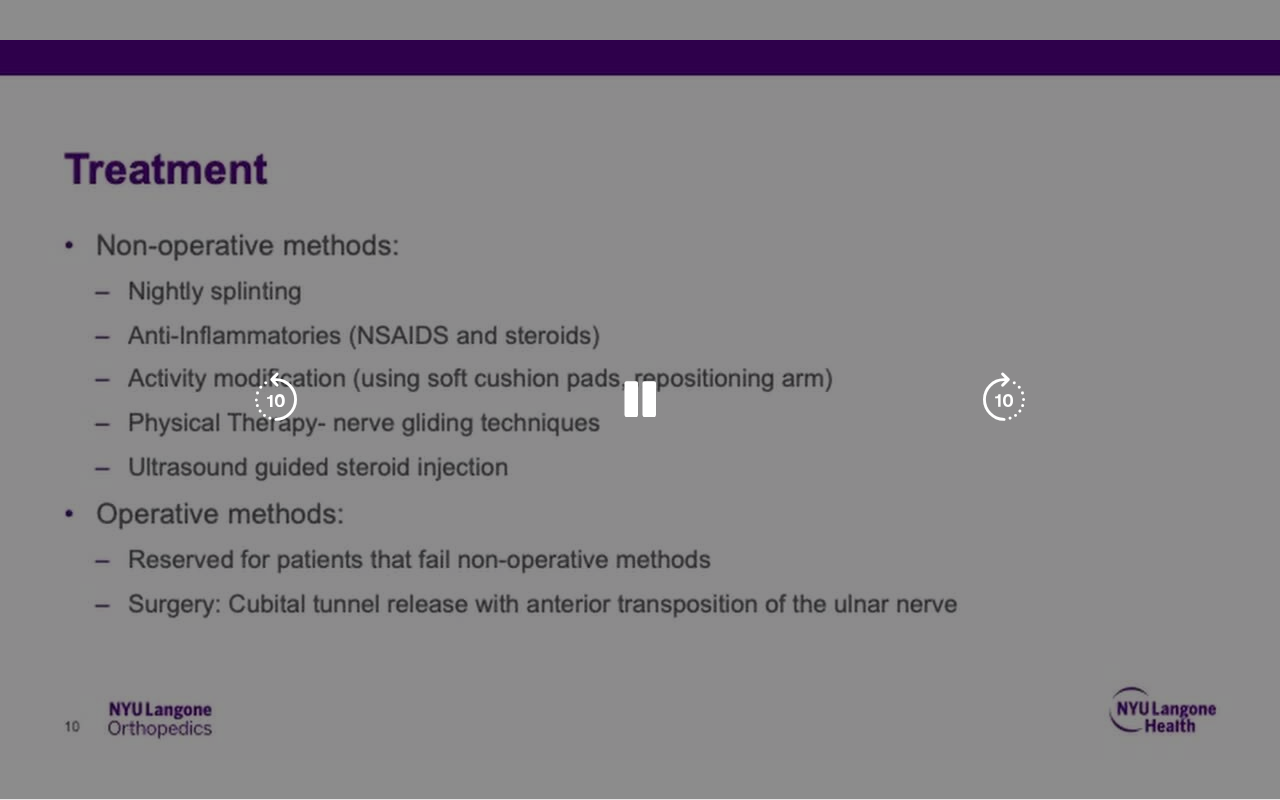 click at bounding box center [640, 400] 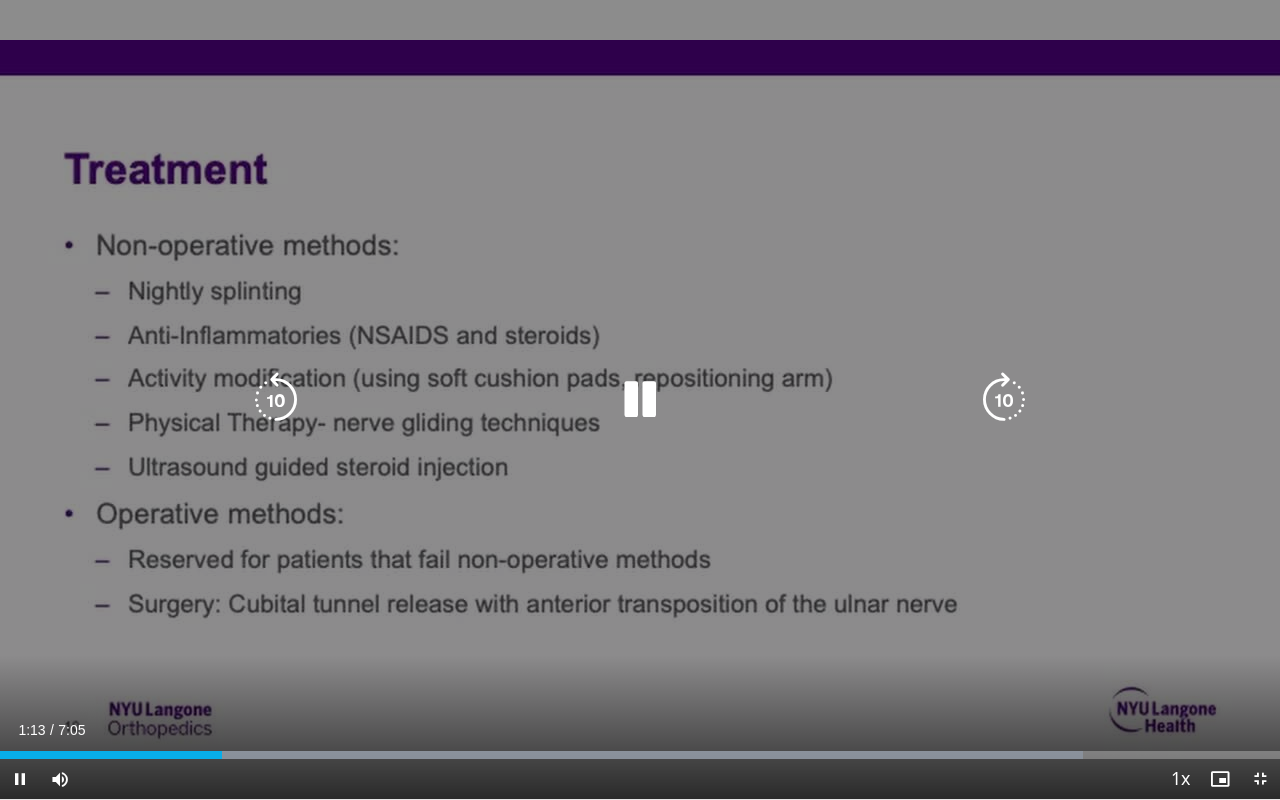 click at bounding box center (640, 400) 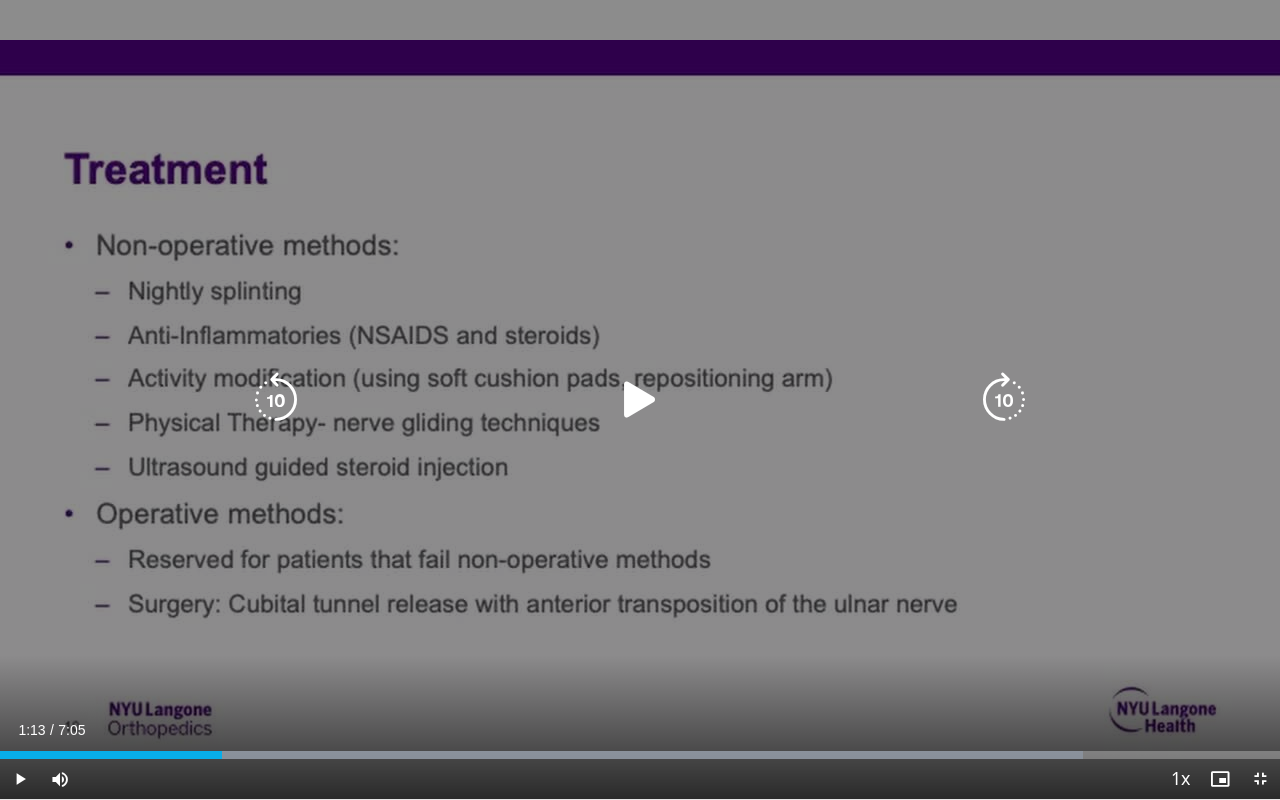 click at bounding box center (640, 400) 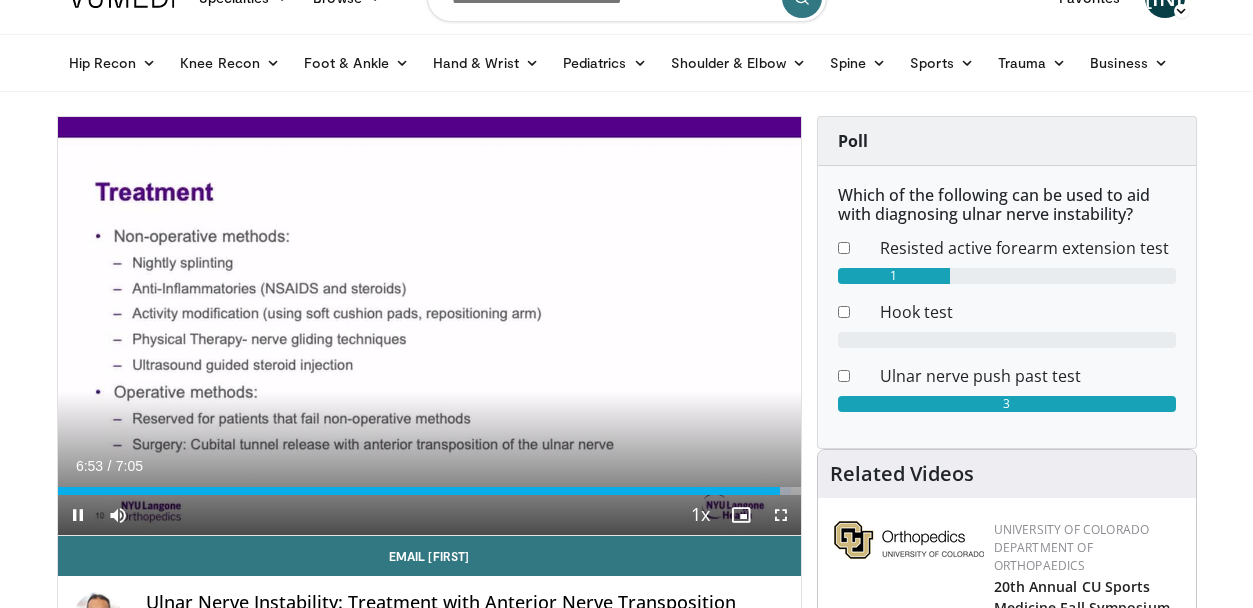 click at bounding box center (781, 515) 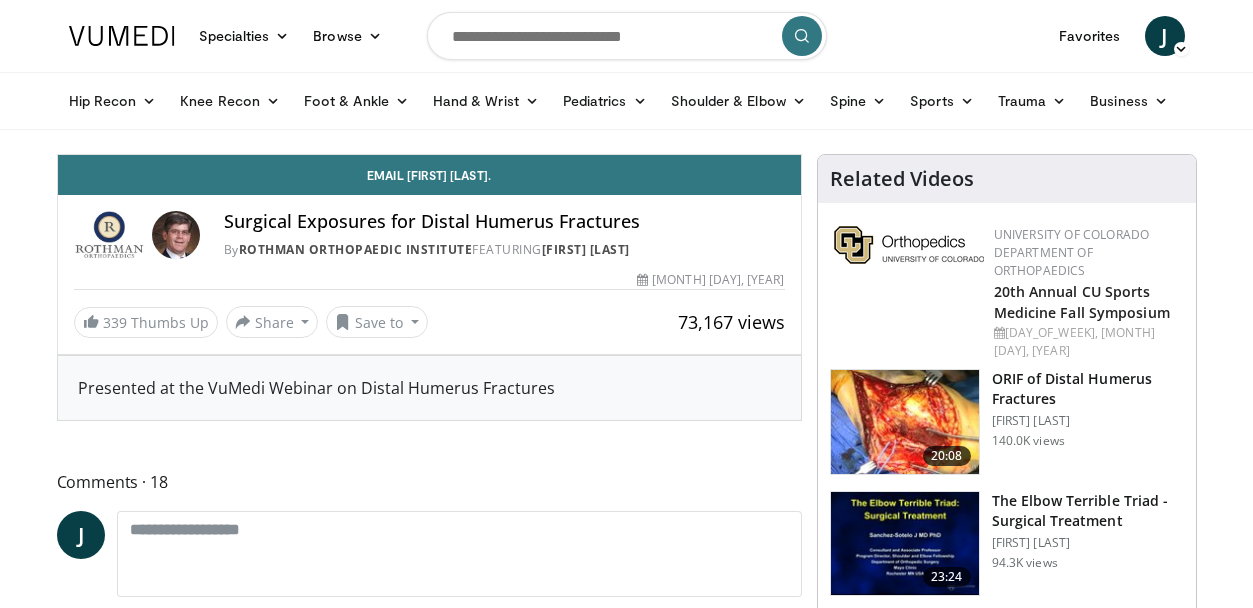 scroll, scrollTop: 0, scrollLeft: 0, axis: both 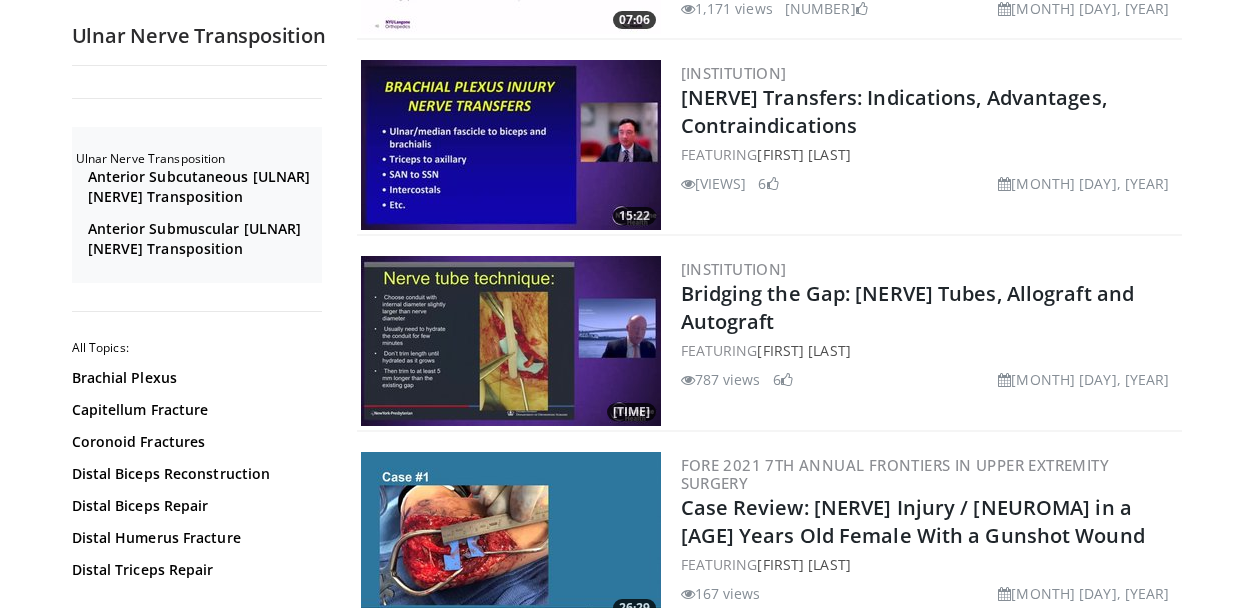 click at bounding box center (511, 145) 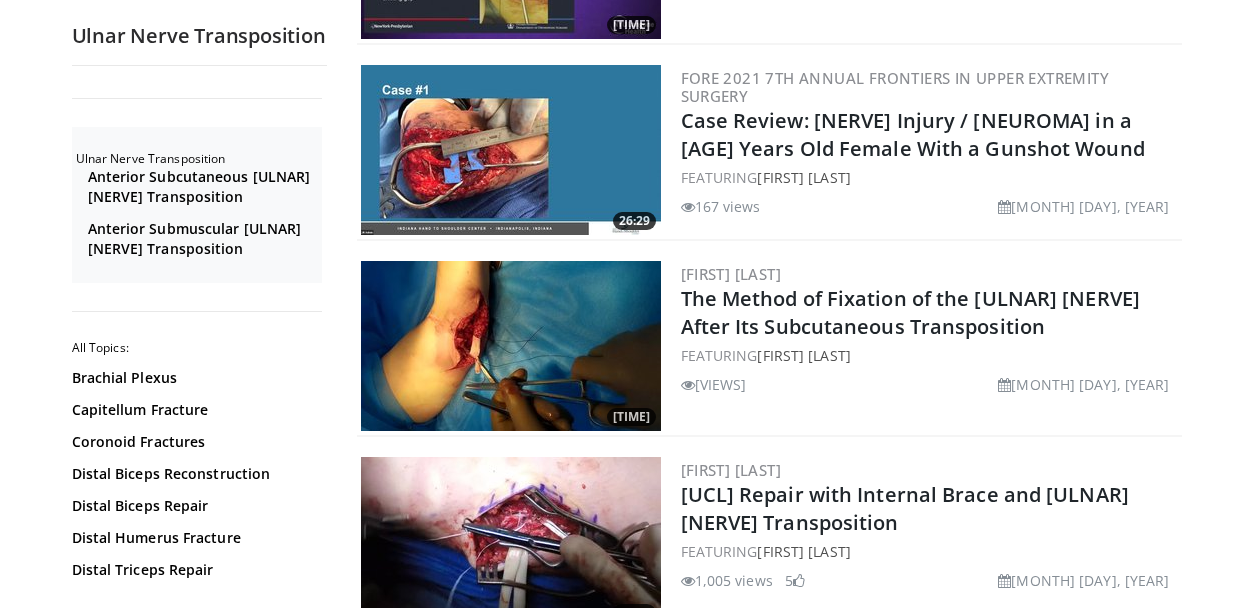 scroll, scrollTop: 754, scrollLeft: 0, axis: vertical 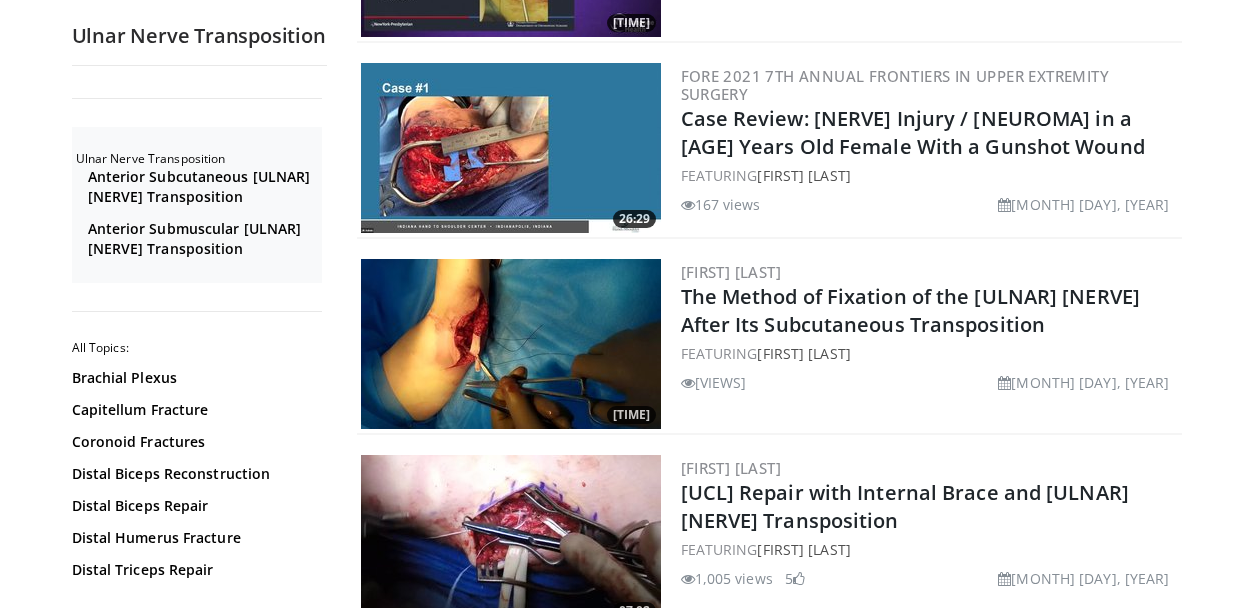 click at bounding box center [511, 344] 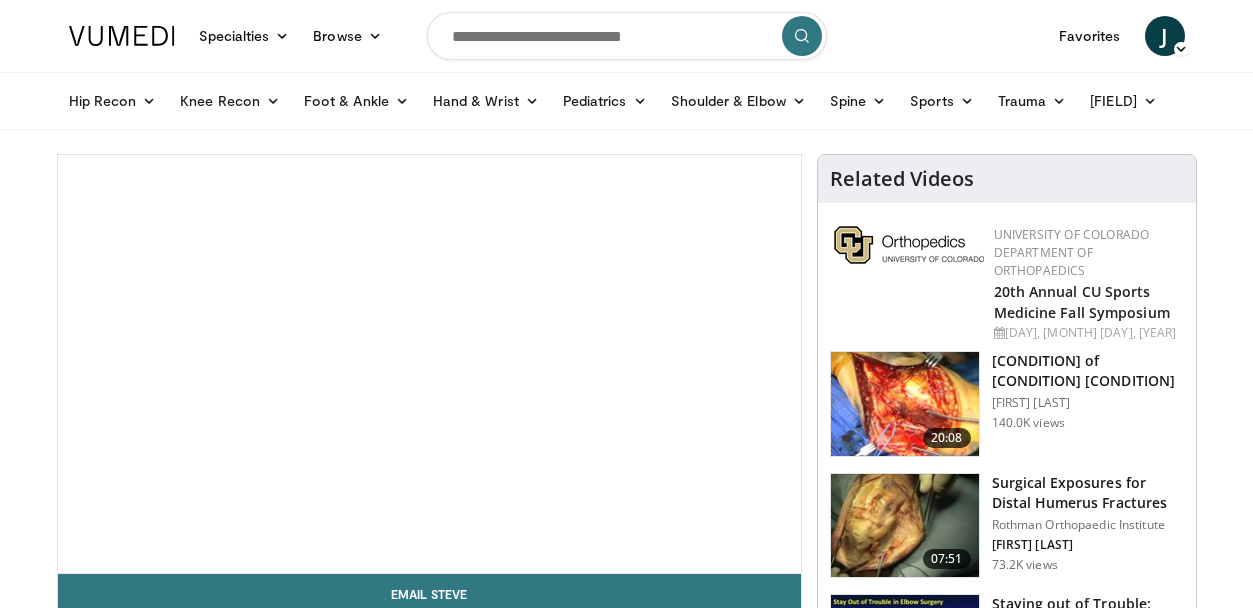 scroll, scrollTop: 0, scrollLeft: 0, axis: both 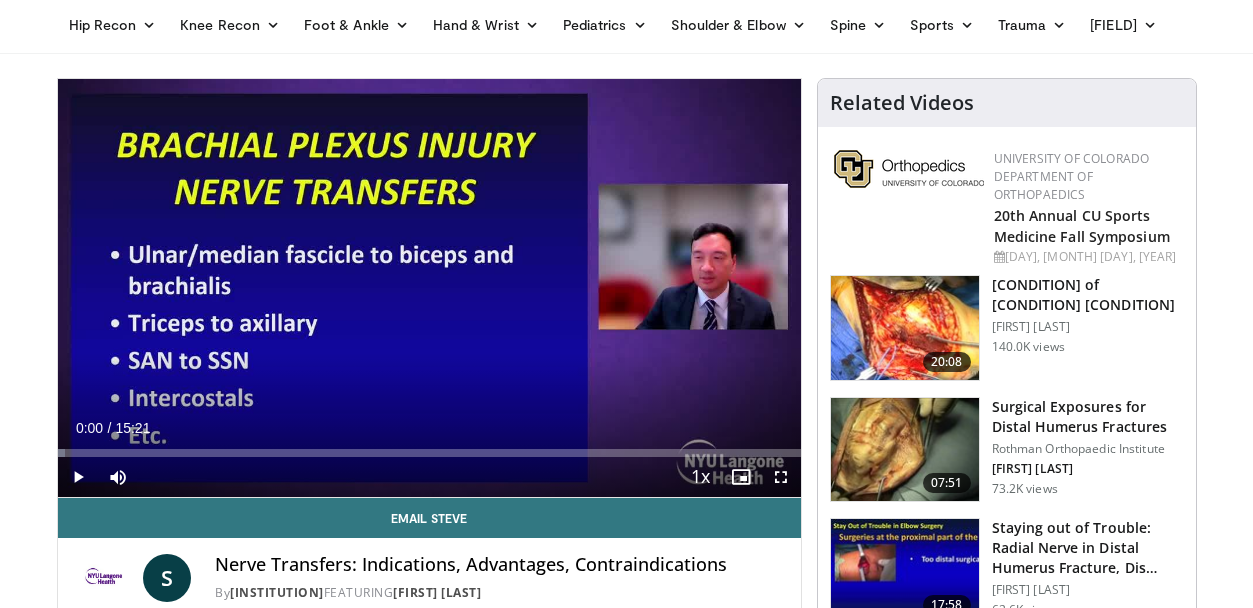 click at bounding box center (781, 477) 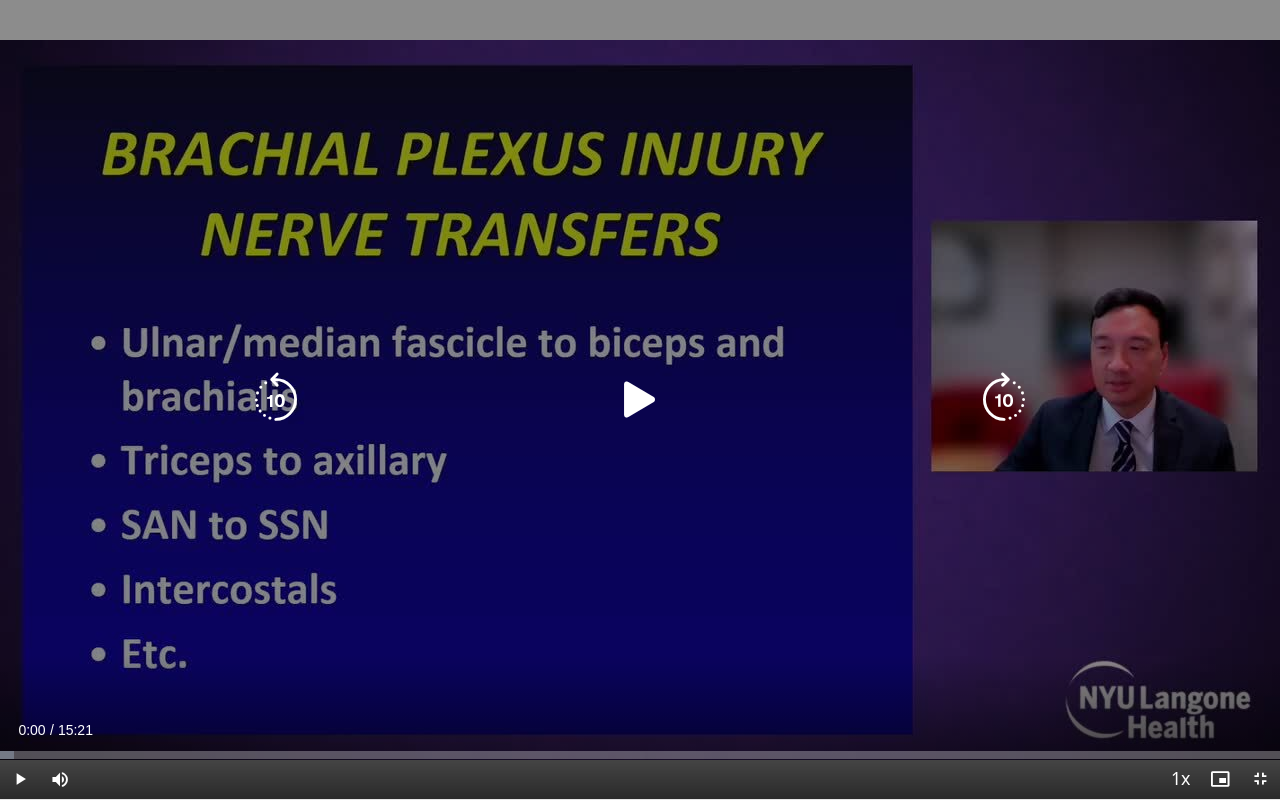 click at bounding box center (640, 400) 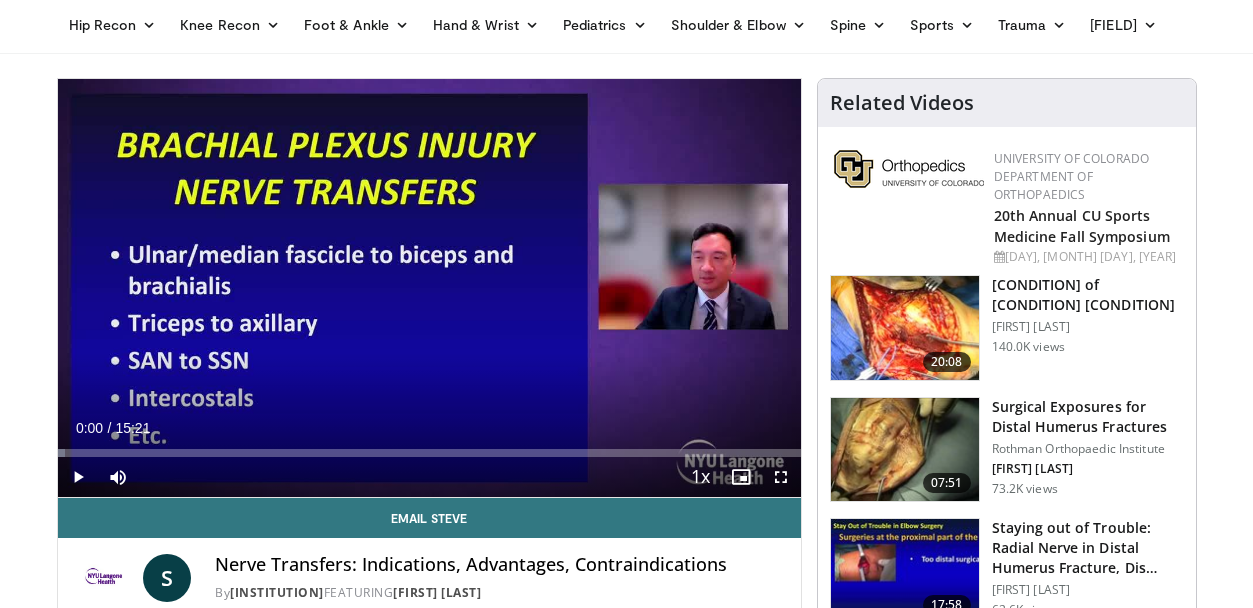 click at bounding box center (781, 477) 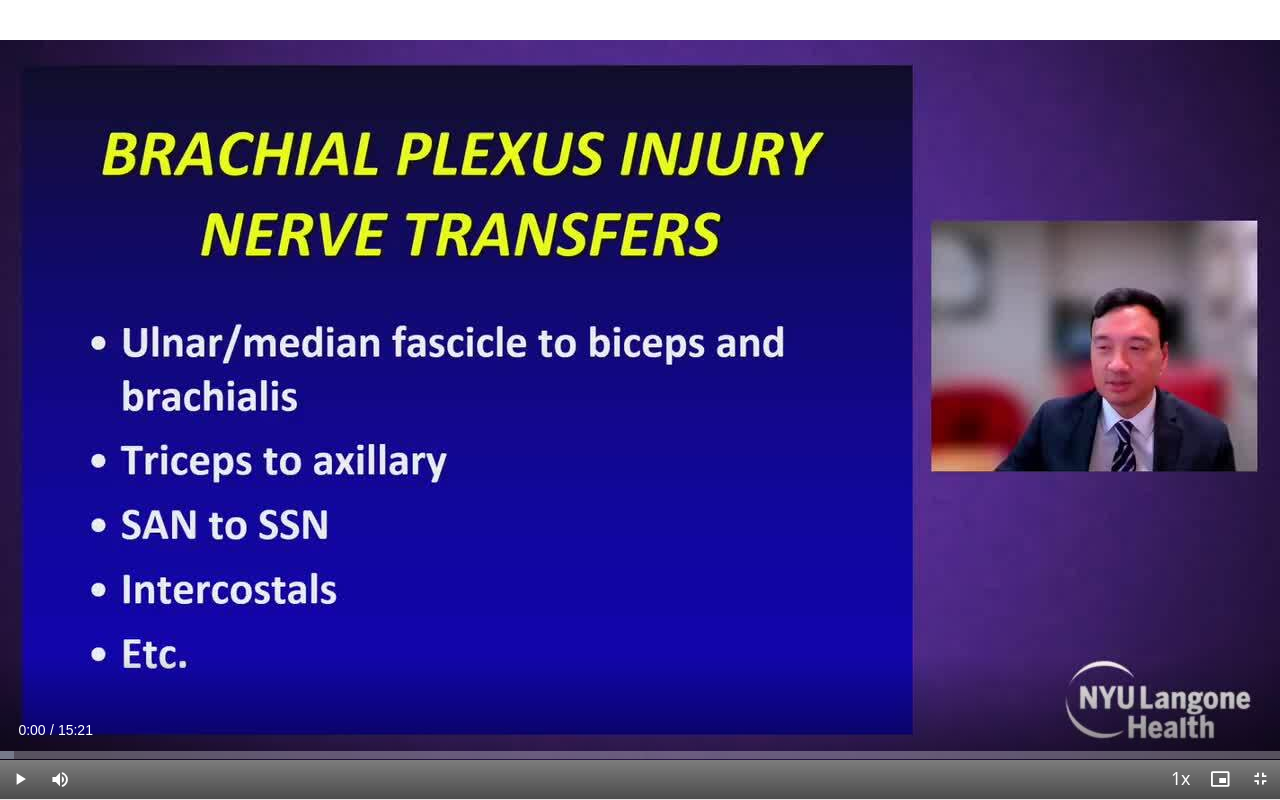 click at bounding box center (20, 779) 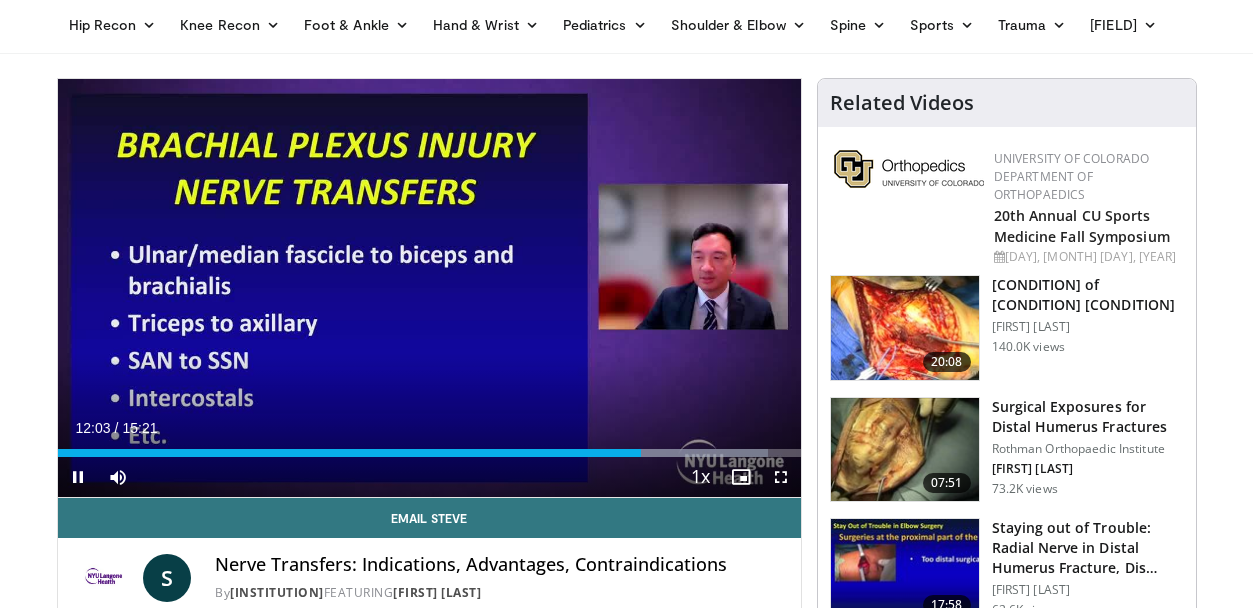 click at bounding box center [781, 477] 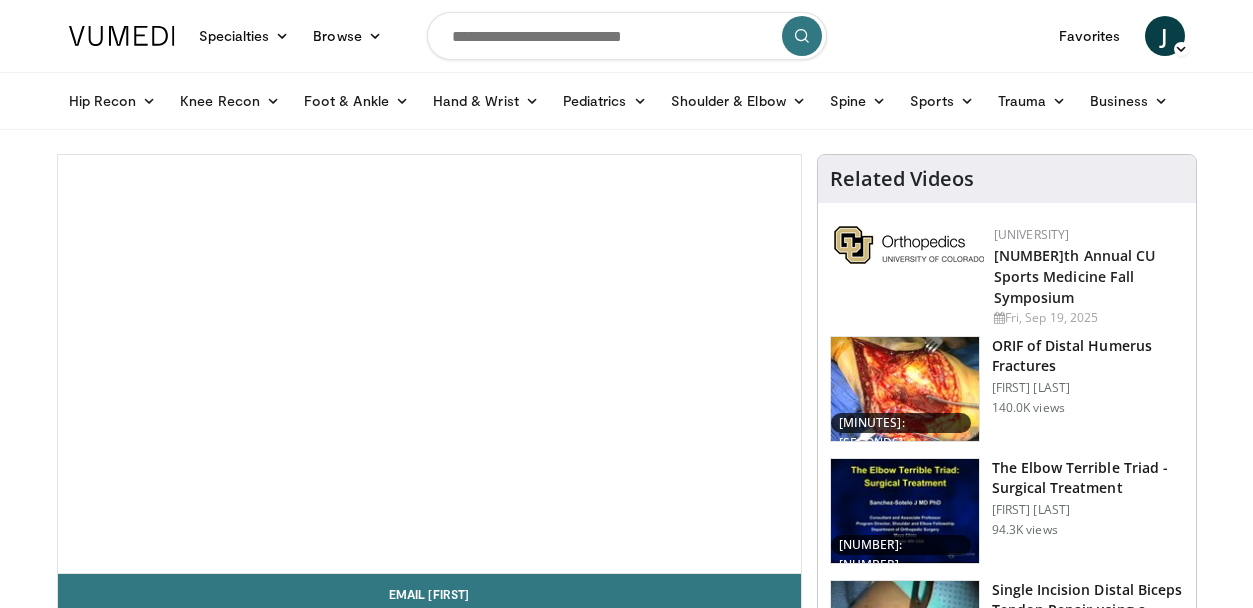 scroll, scrollTop: 0, scrollLeft: 0, axis: both 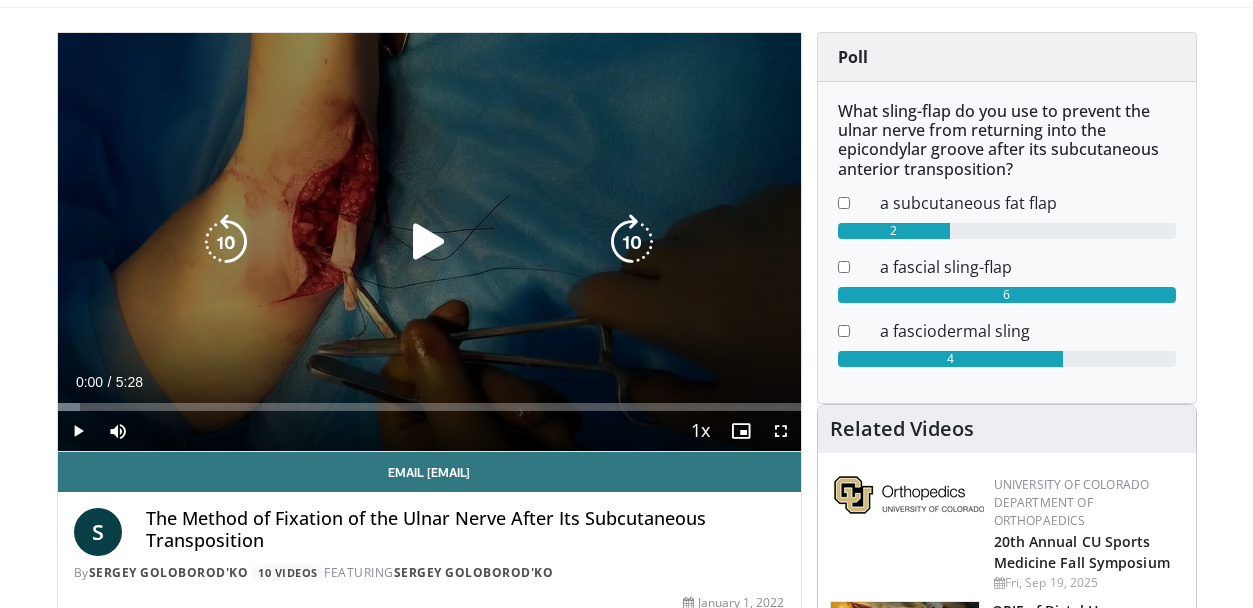 click at bounding box center (429, 242) 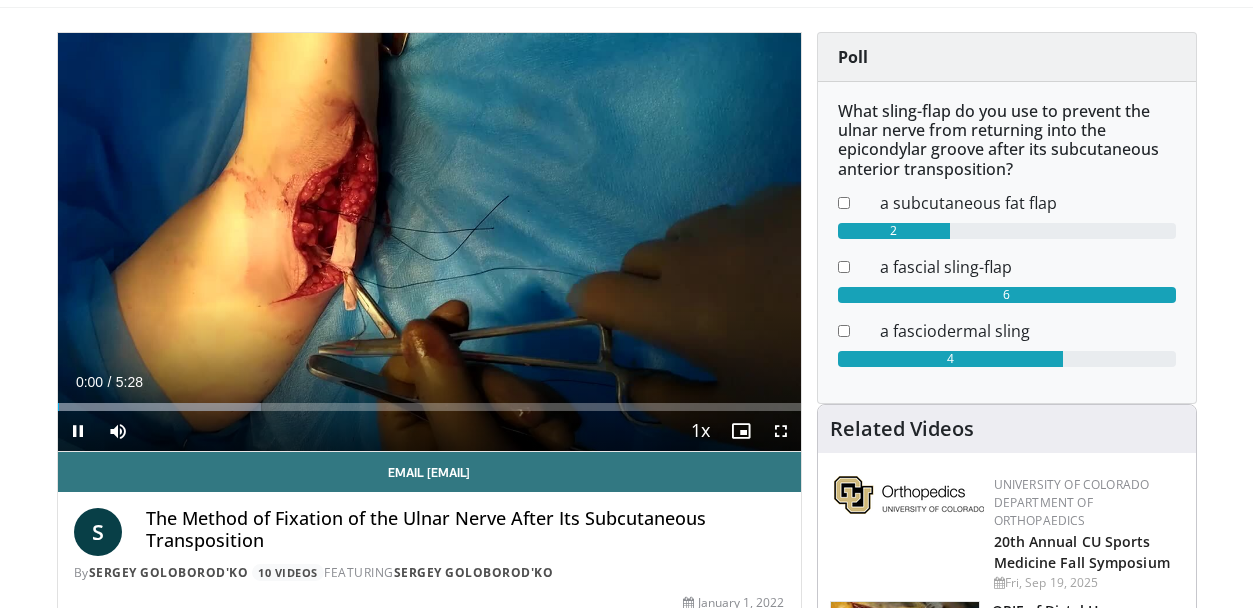 click at bounding box center [781, 431] 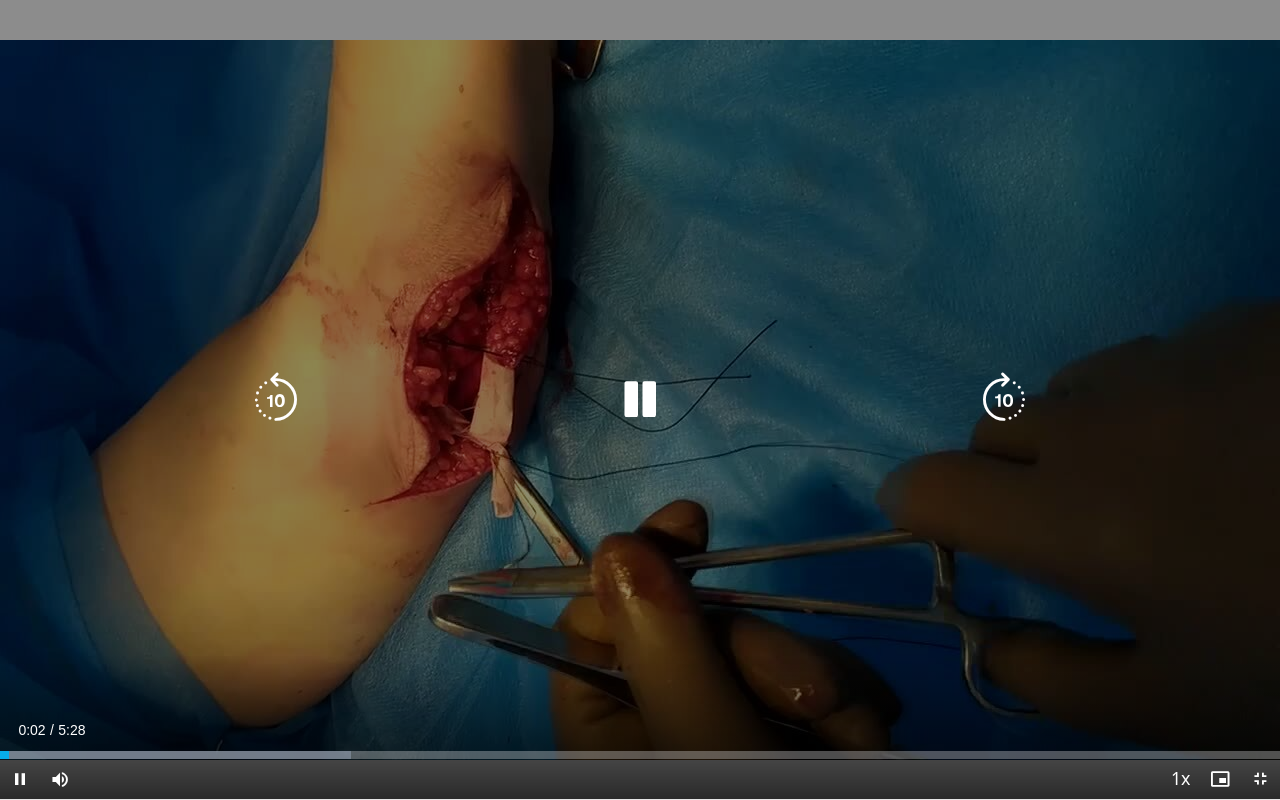click on "10 seconds
Tap to unmute" at bounding box center (640, 399) 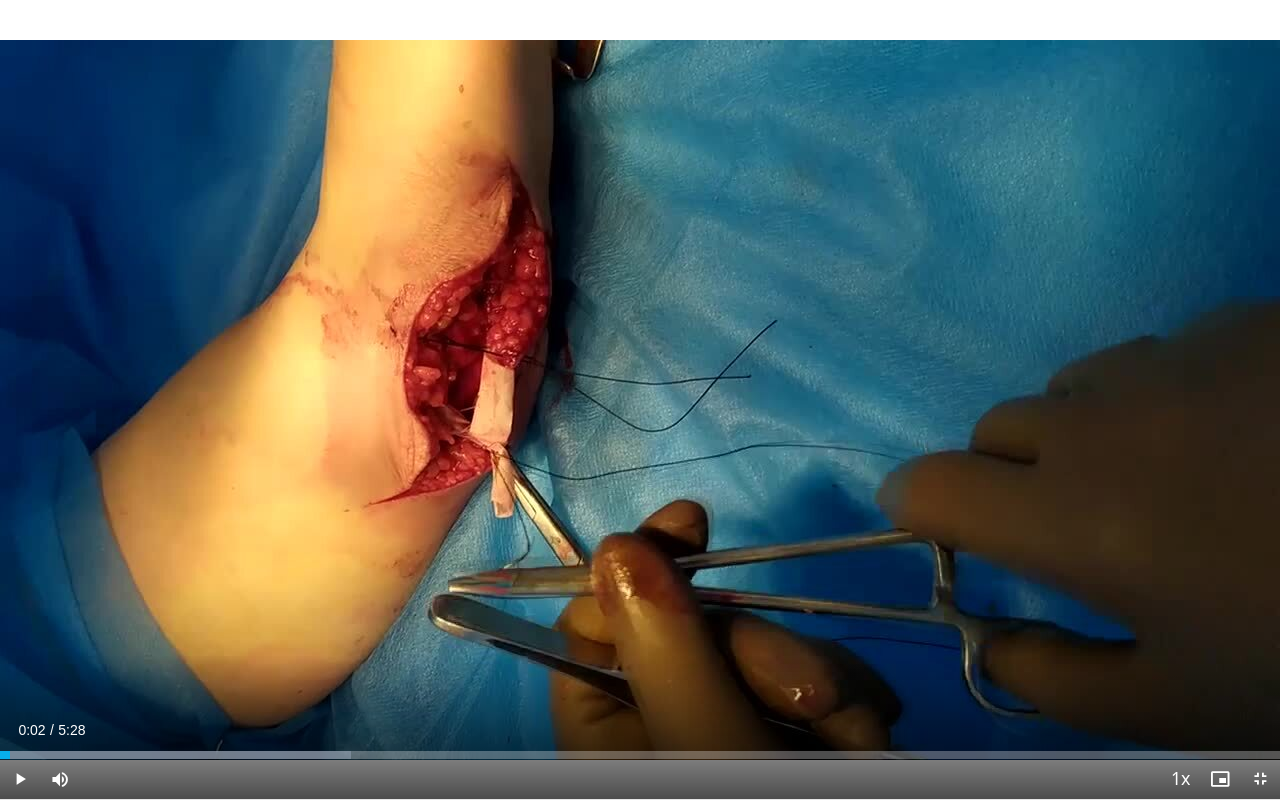 click at bounding box center [20, 779] 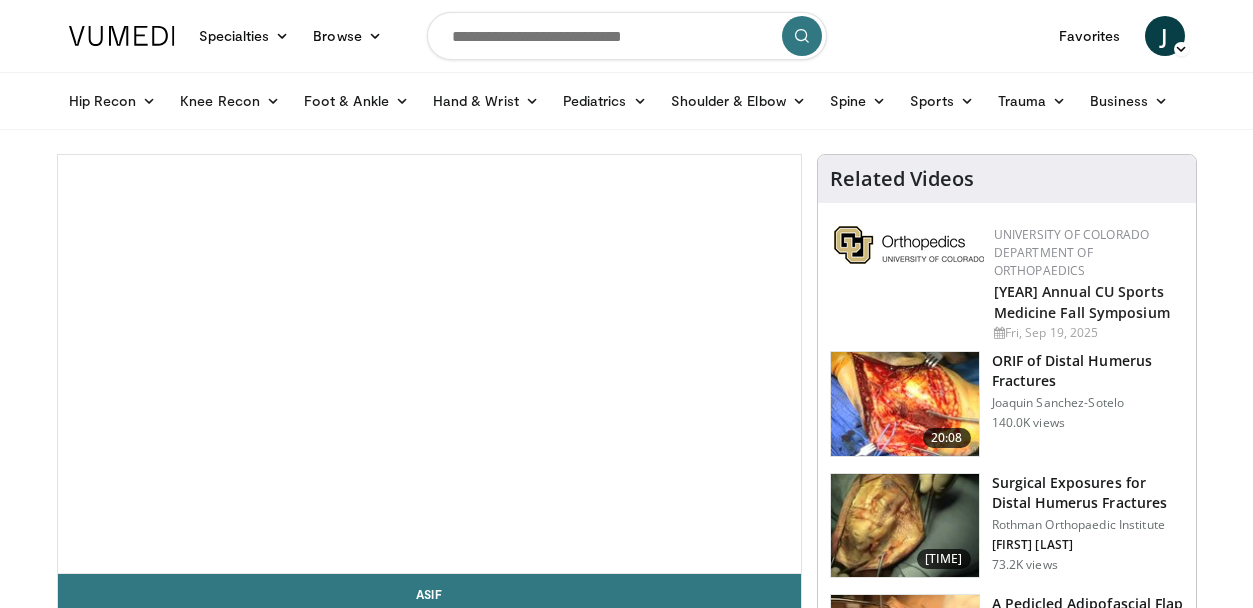 scroll, scrollTop: 0, scrollLeft: 0, axis: both 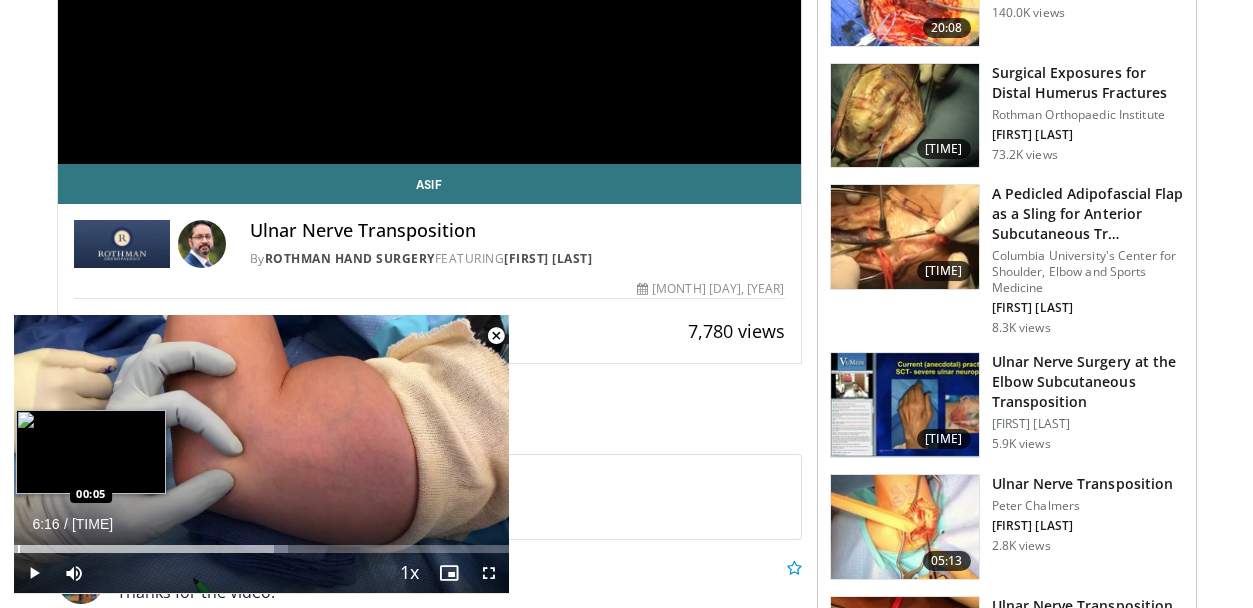 click on "Loaded :  55.45%" at bounding box center (151, 549) 